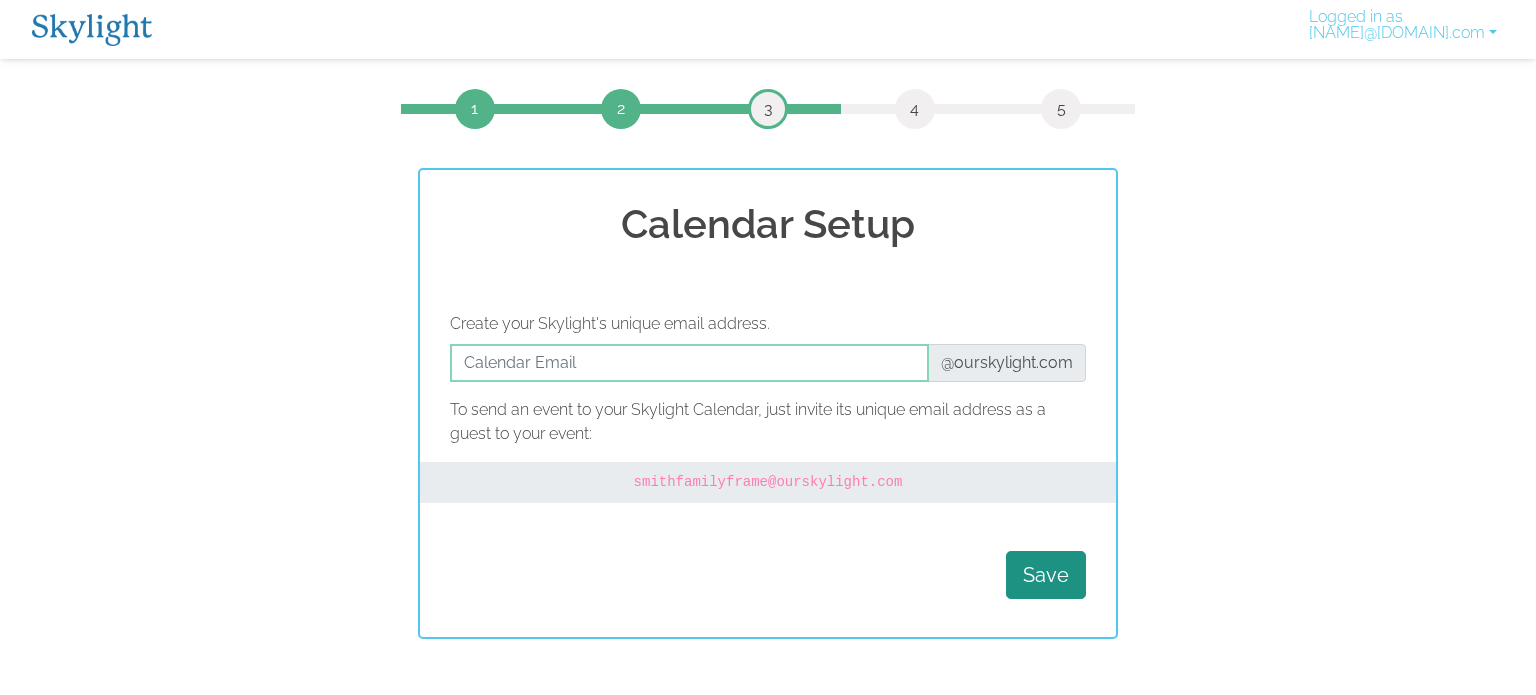 scroll, scrollTop: 0, scrollLeft: 0, axis: both 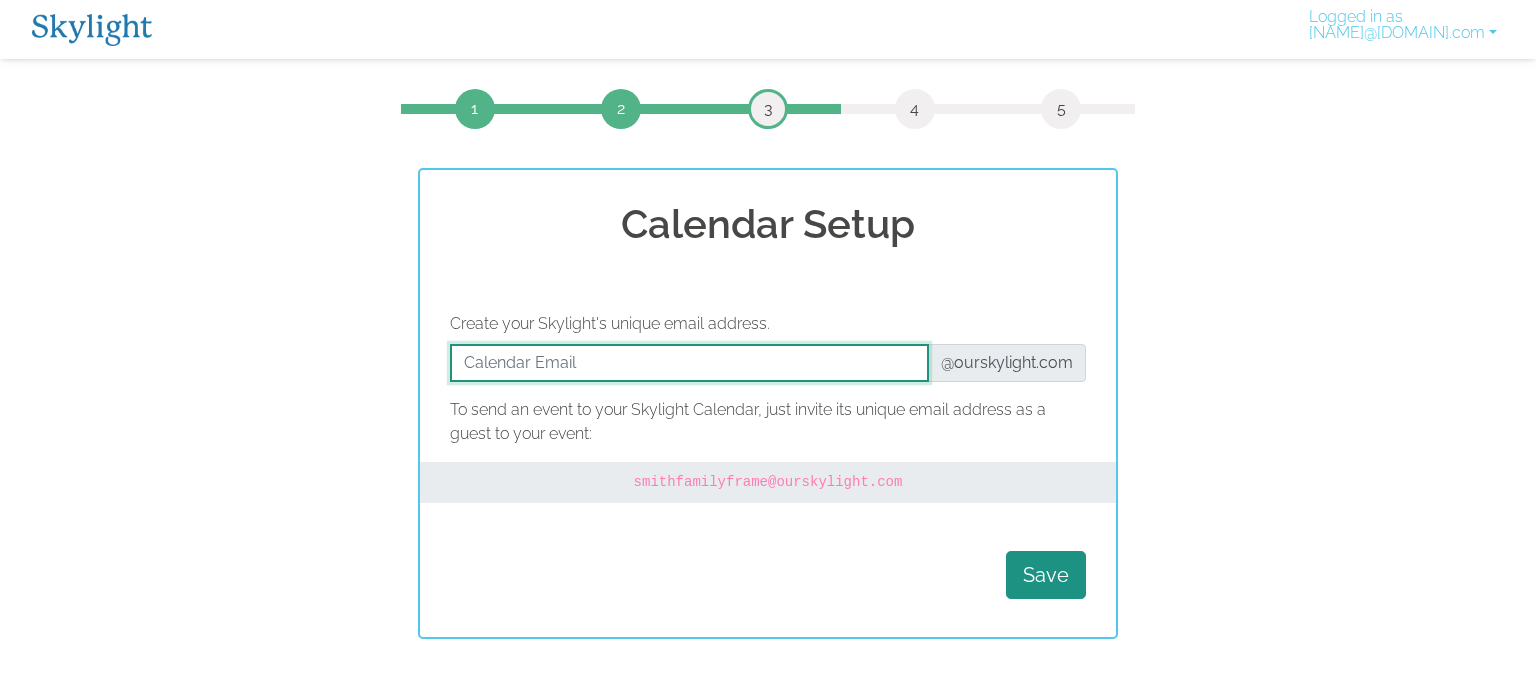 click at bounding box center [689, 363] 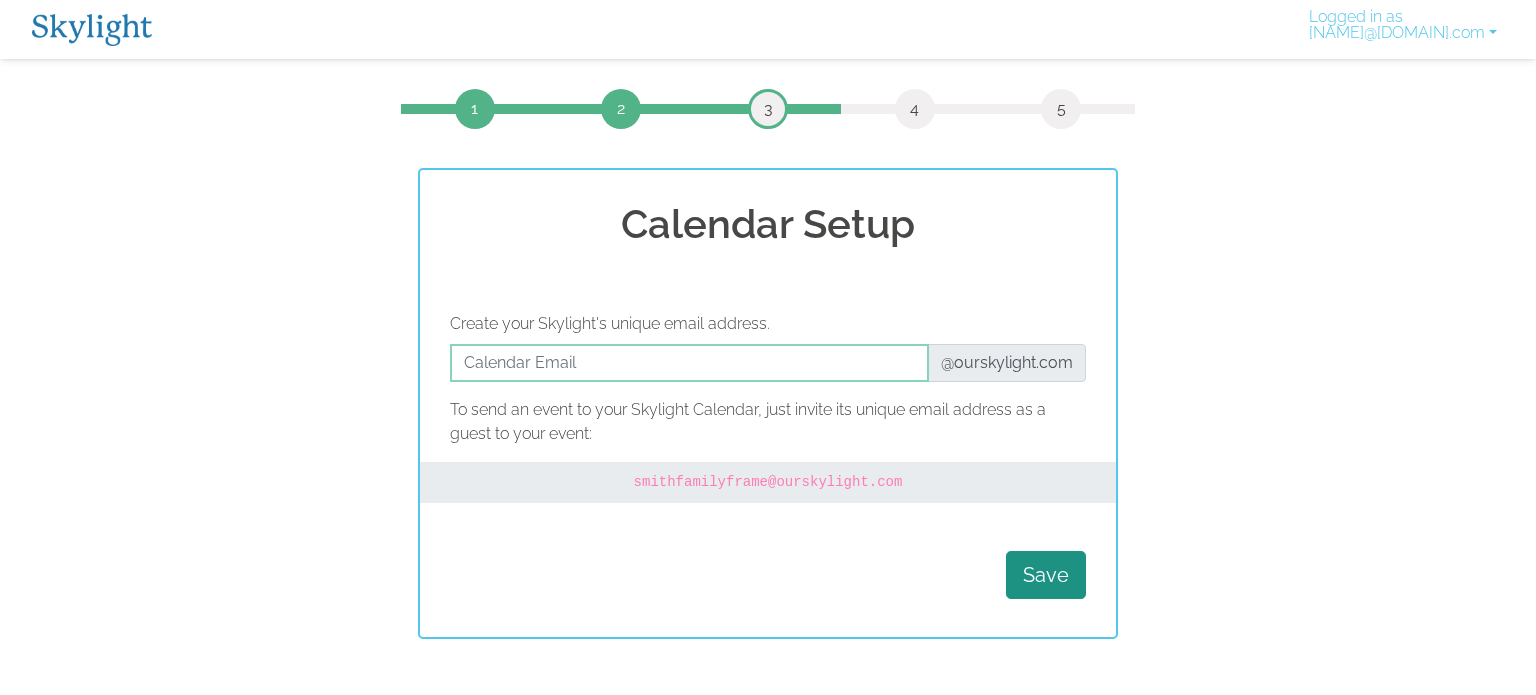 click on "@ourskylight.com" at bounding box center (1007, 363) 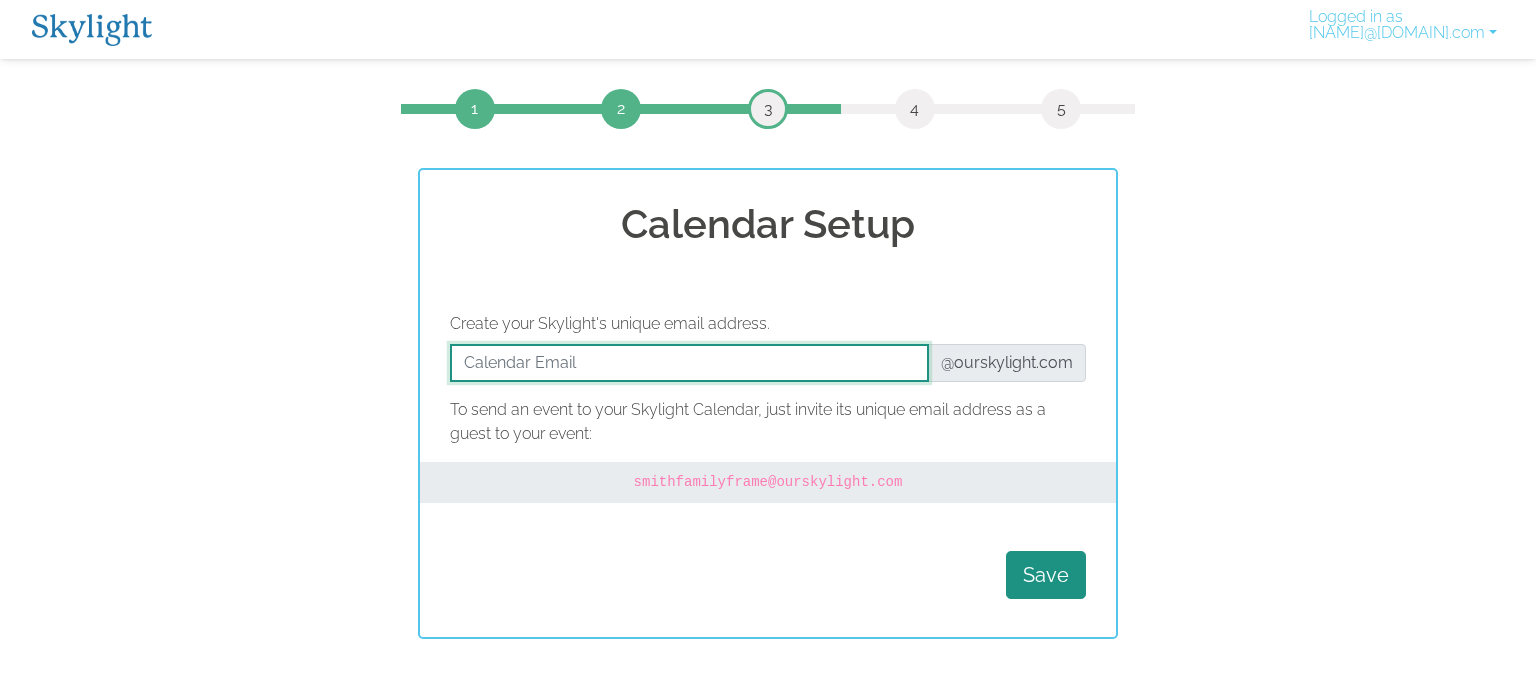 click at bounding box center (689, 363) 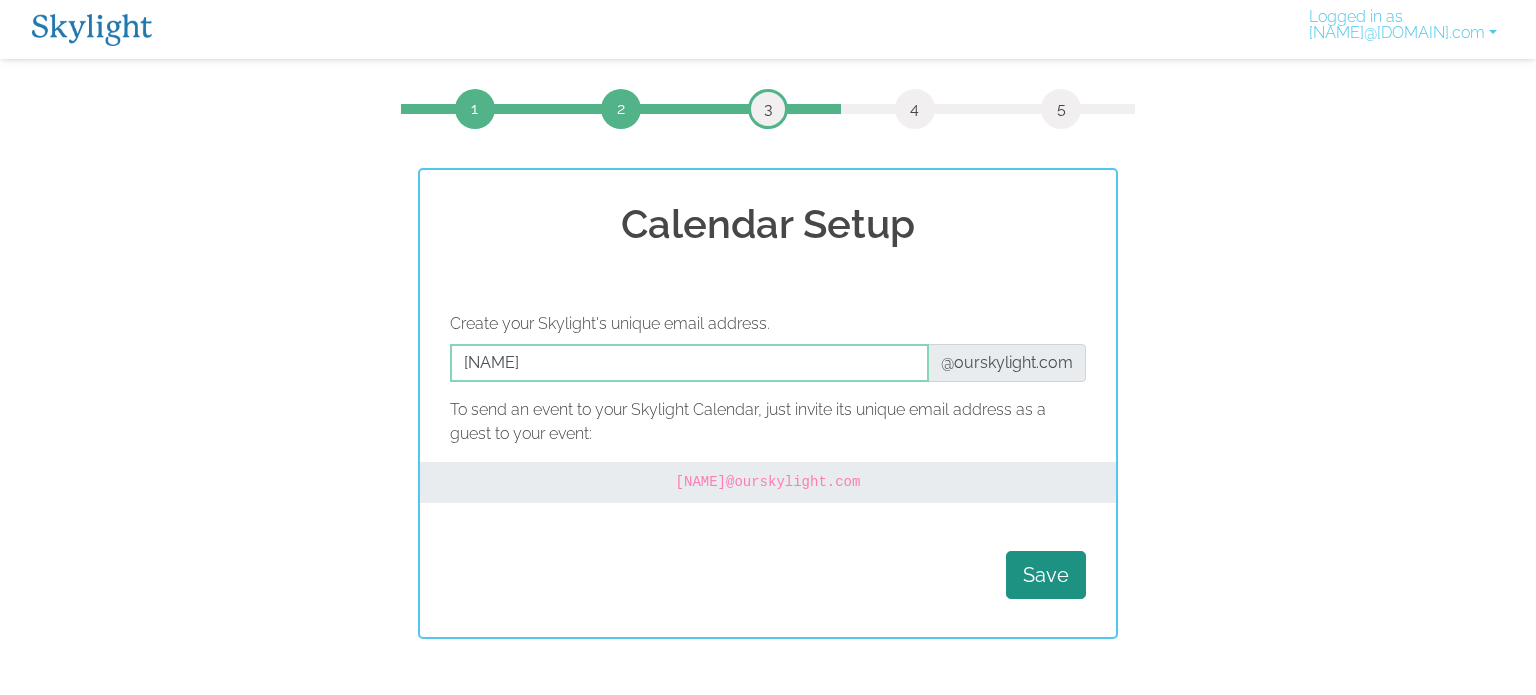 click on "Calendar Setup Create your Skylight's unique email address.   @[DOMAIN].com To send an event to your Skylight Calendar, just invite its unique email address as a guest to your event: [NAME]@[DOMAIN].com Save" at bounding box center (768, 403) 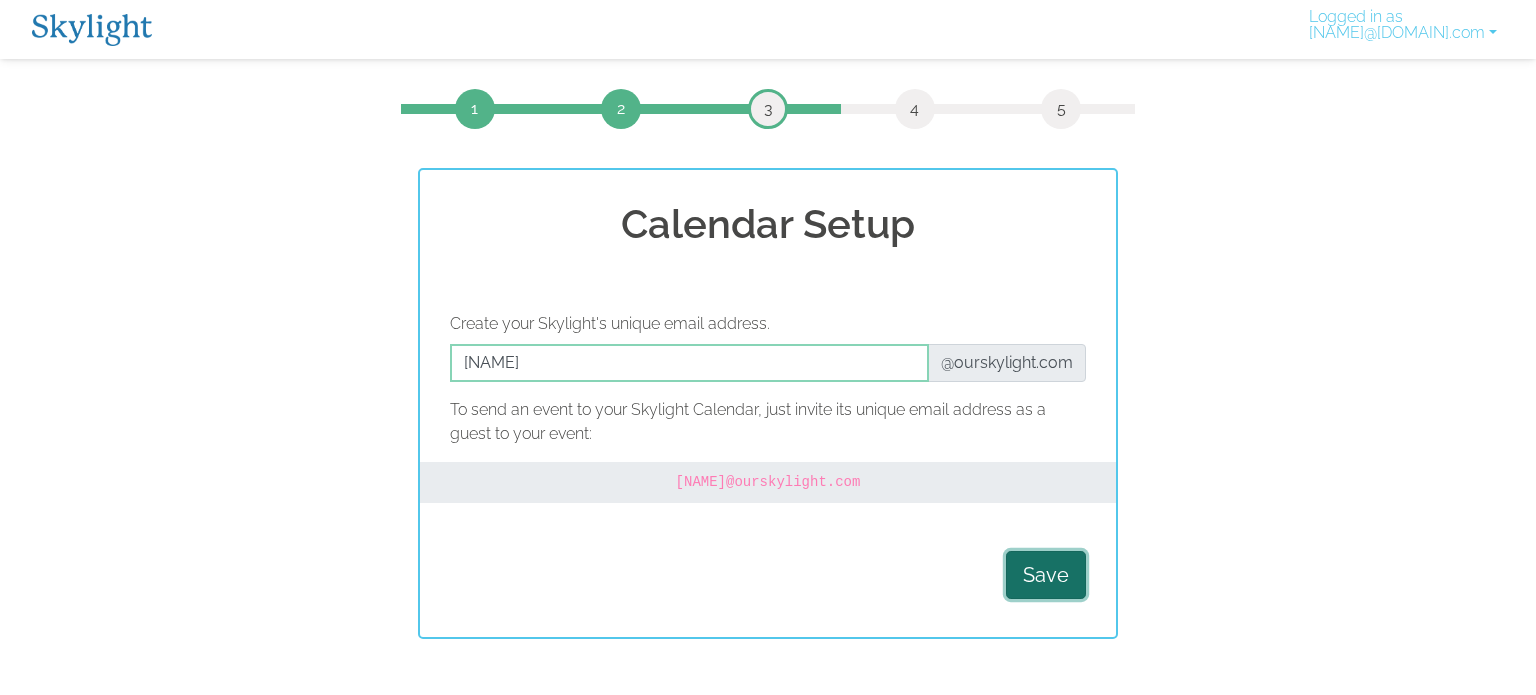 click on "Save" at bounding box center [1046, 575] 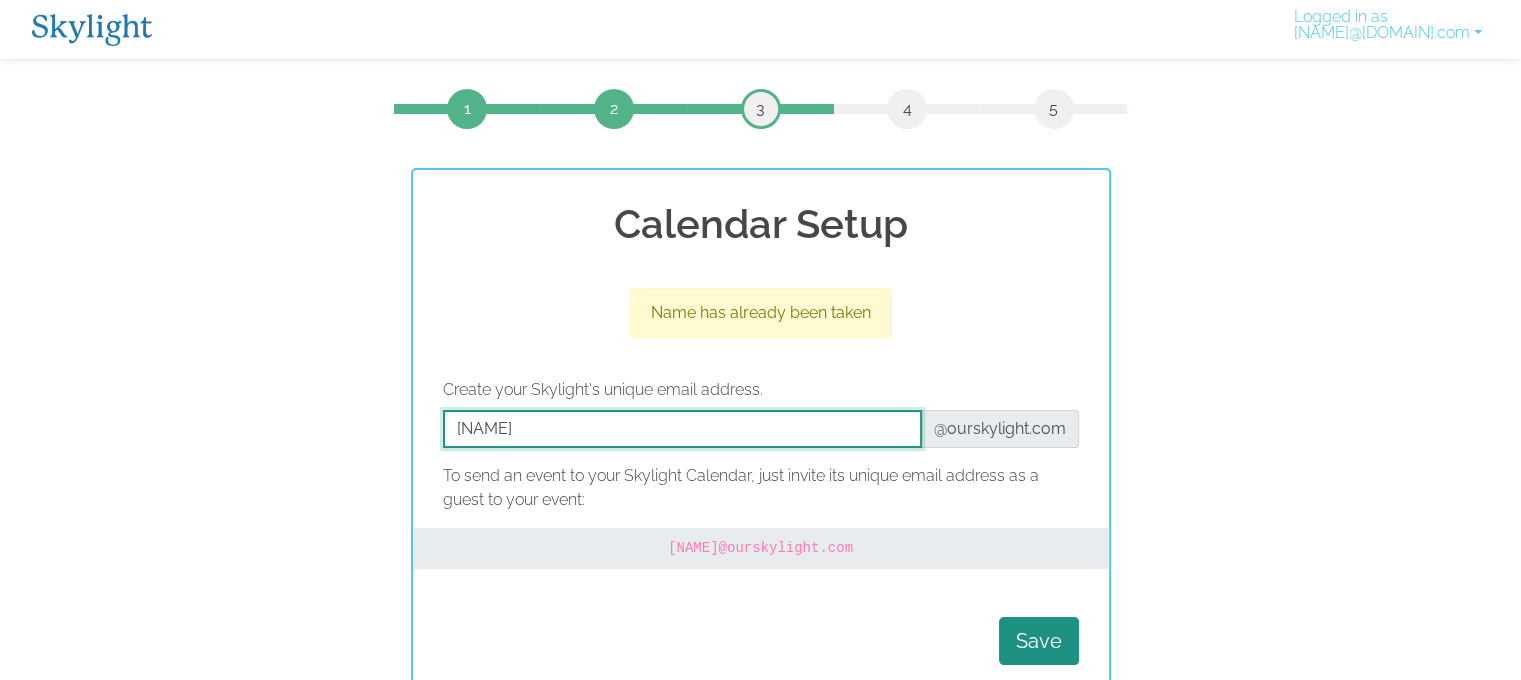 click at bounding box center [682, 429] 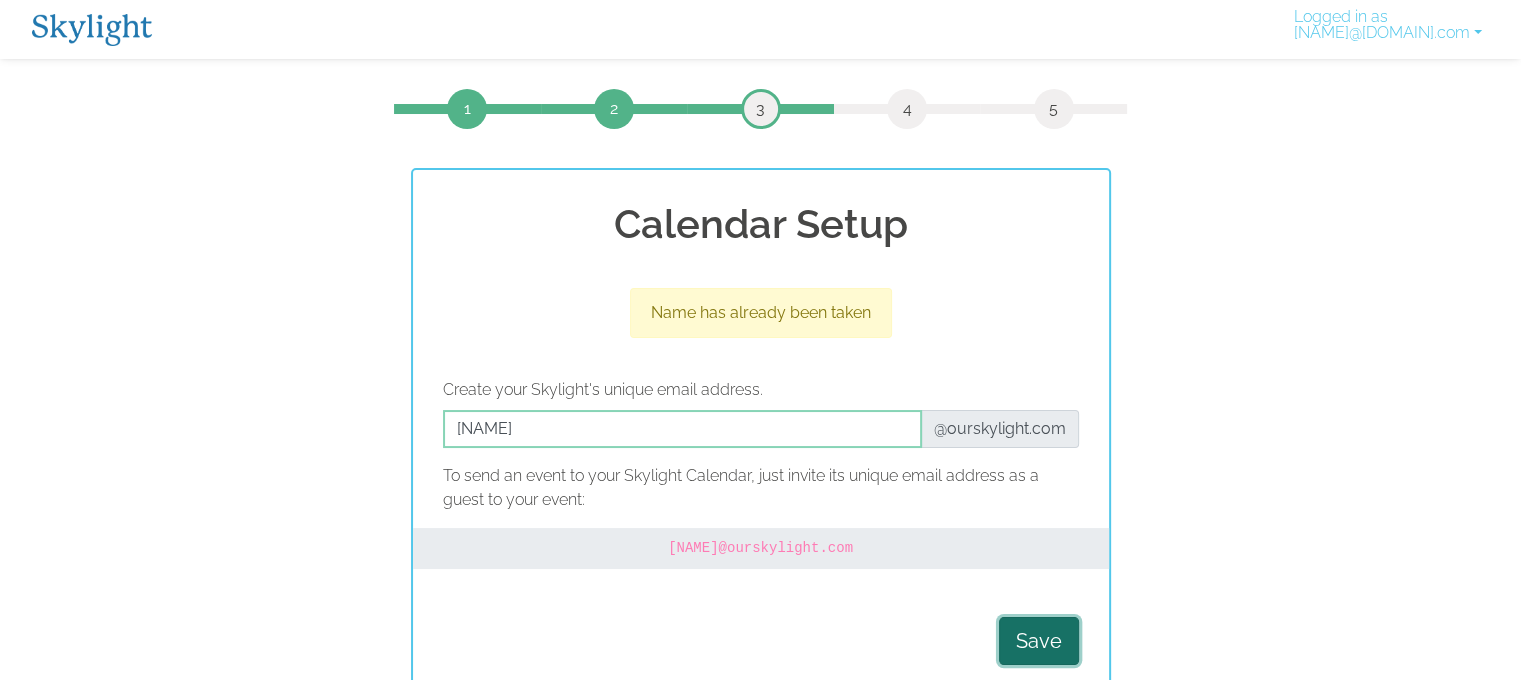 click on "Save" at bounding box center (1039, 641) 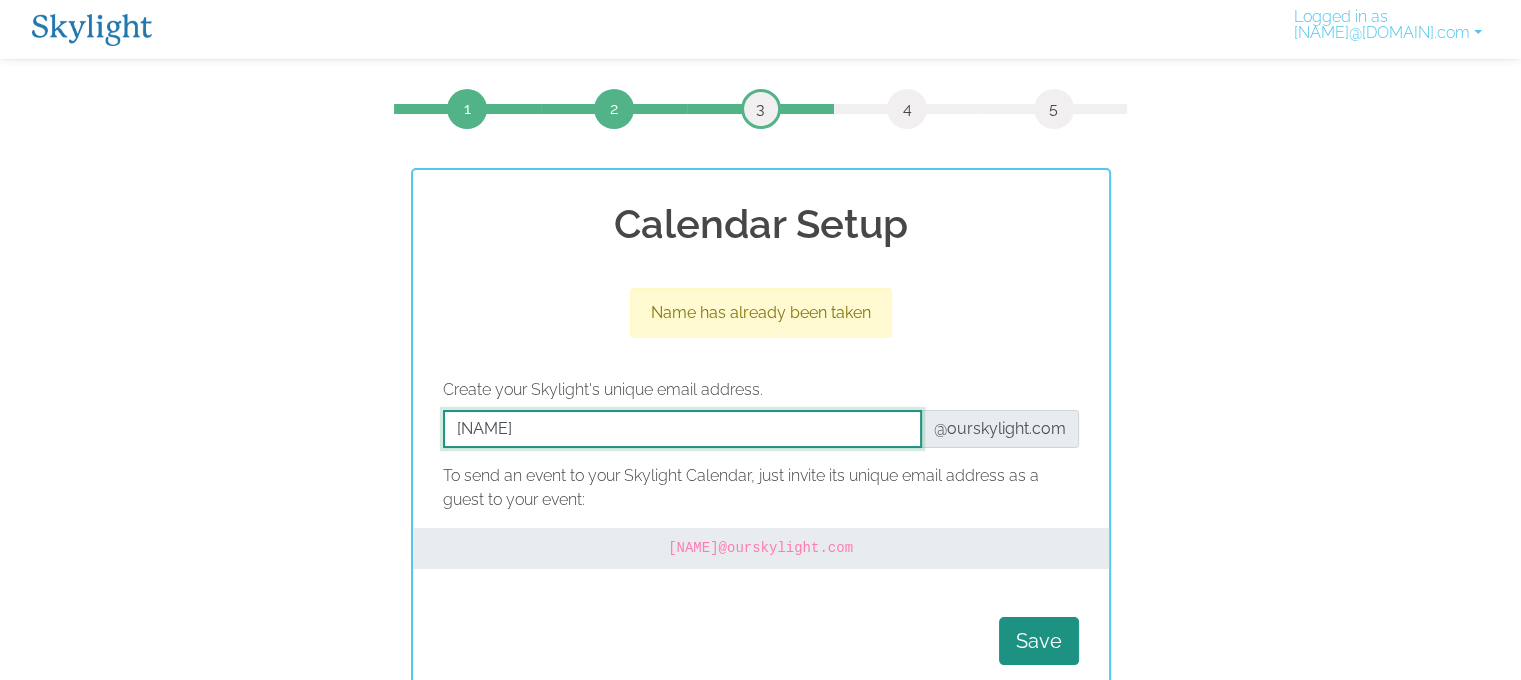 click at bounding box center (682, 429) 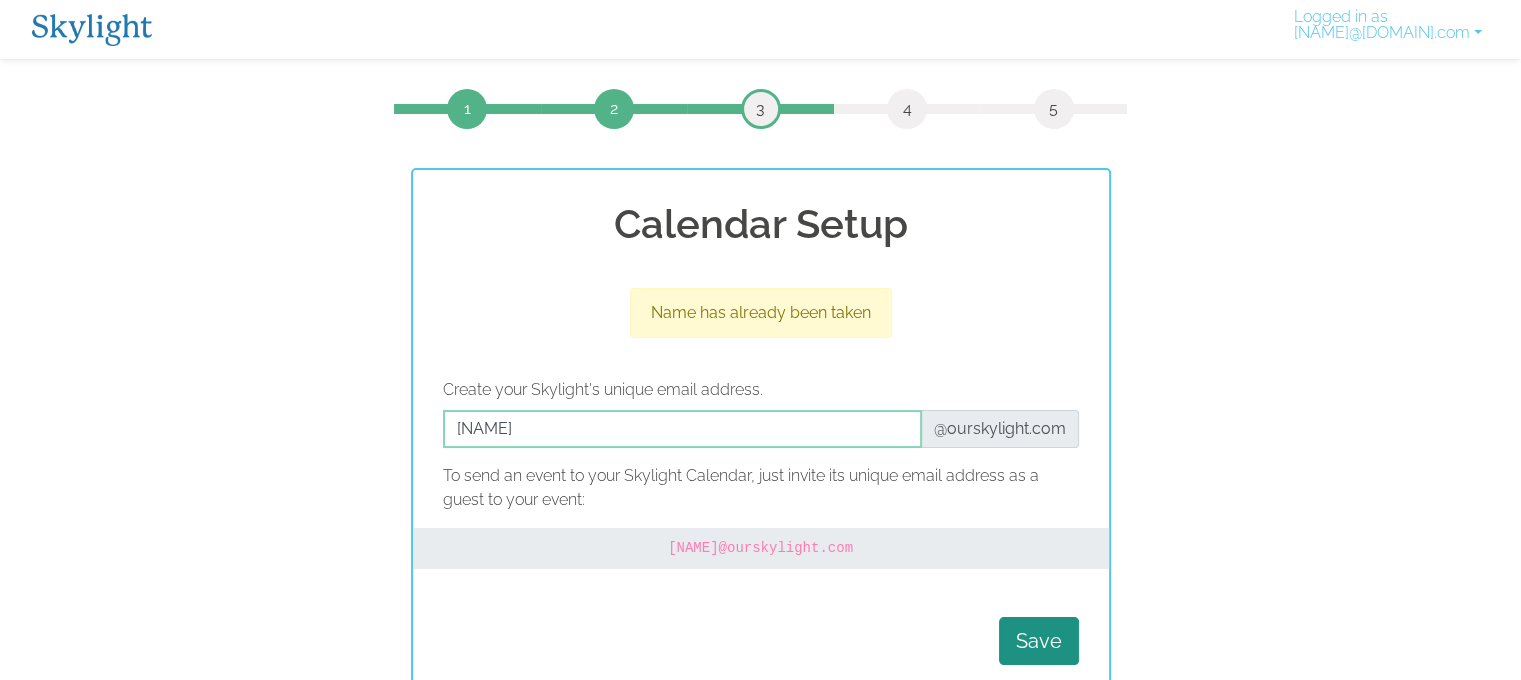 click on "@ourskylight.com" at bounding box center [1000, 429] 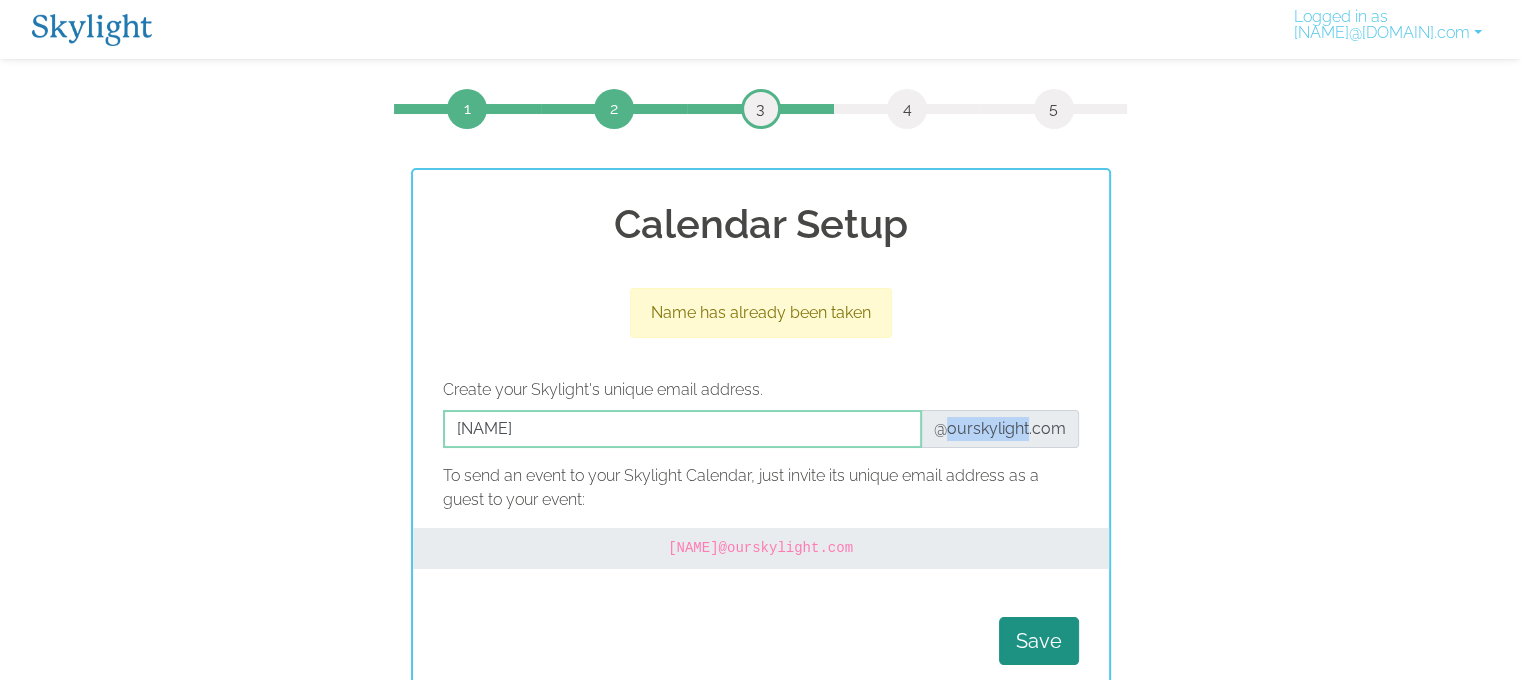 click on "@ourskylight.com" at bounding box center [1000, 429] 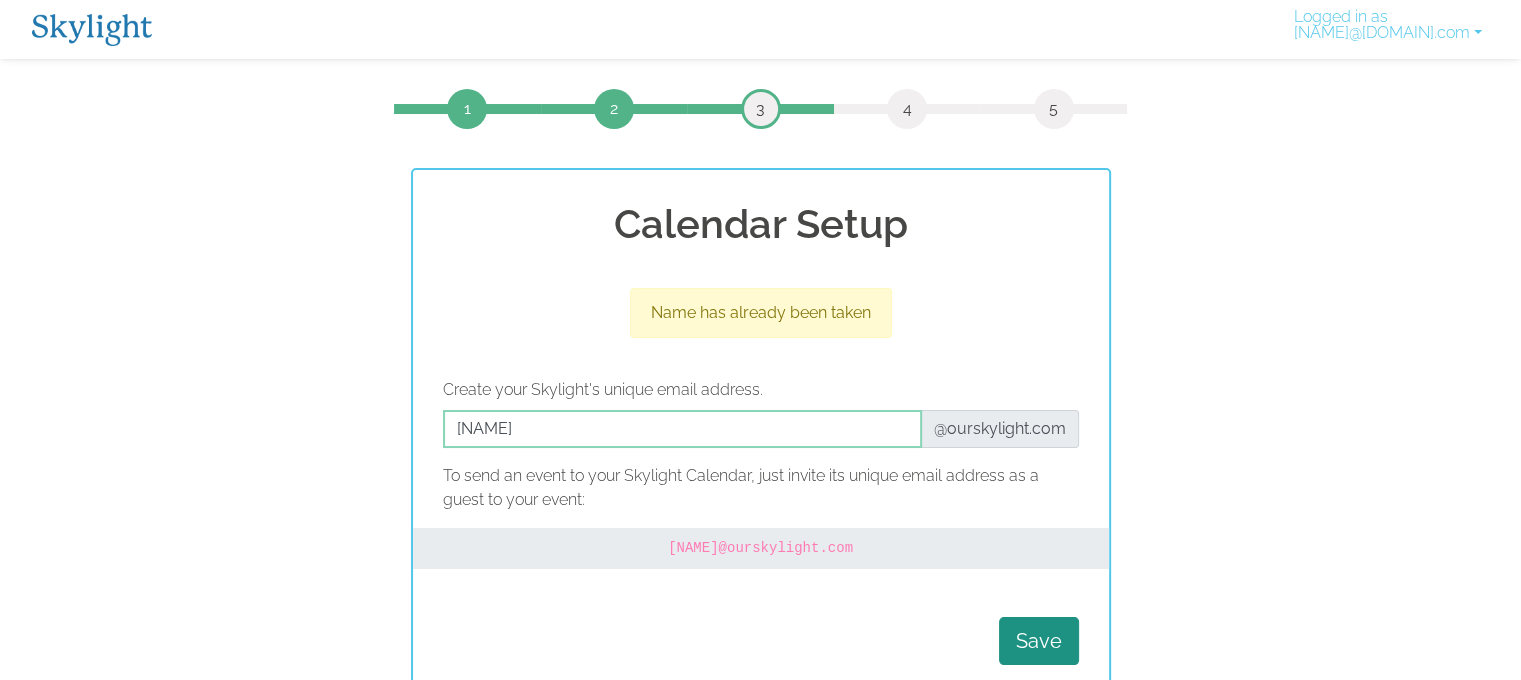 click on "@ourskylight.com" at bounding box center [1000, 429] 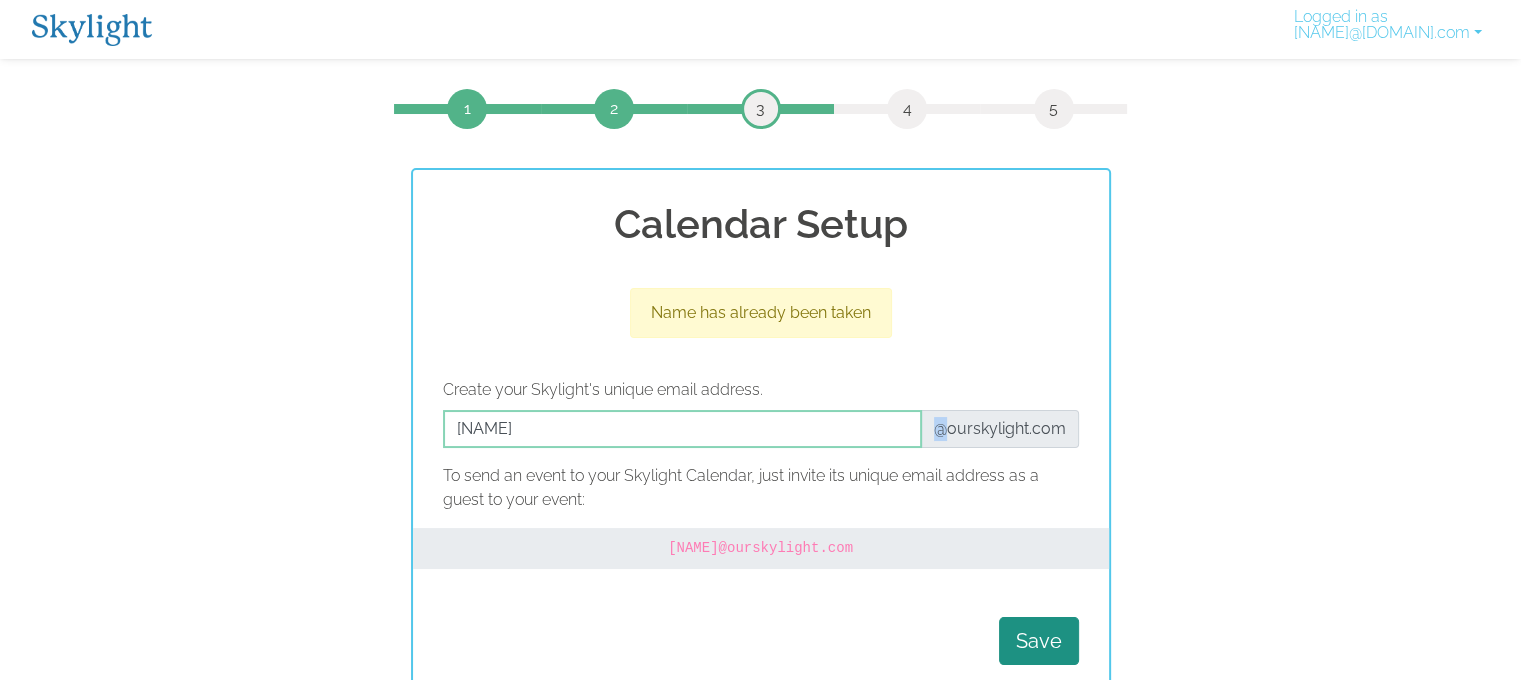 click on "@ourskylight.com" at bounding box center (1000, 429) 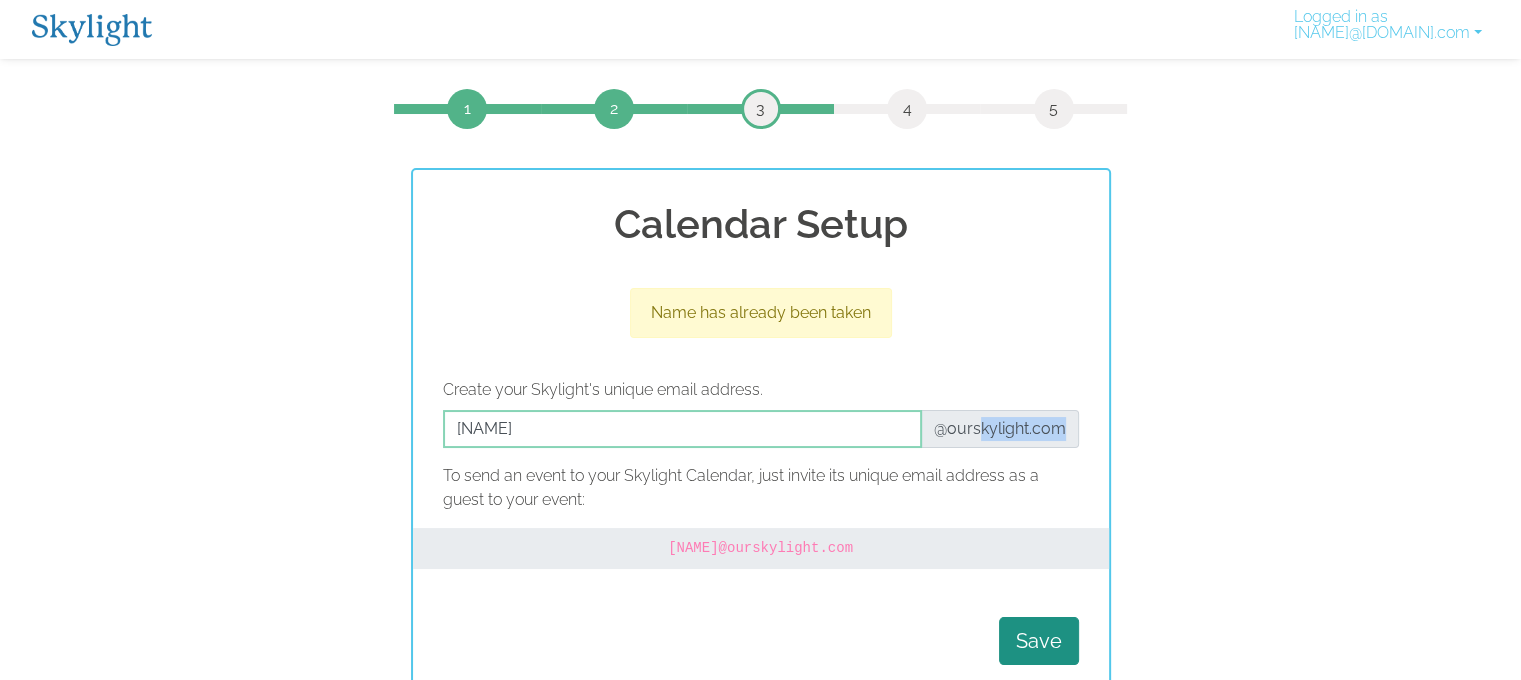 drag, startPoint x: 995, startPoint y: 428, endPoint x: 1085, endPoint y: 411, distance: 91.591484 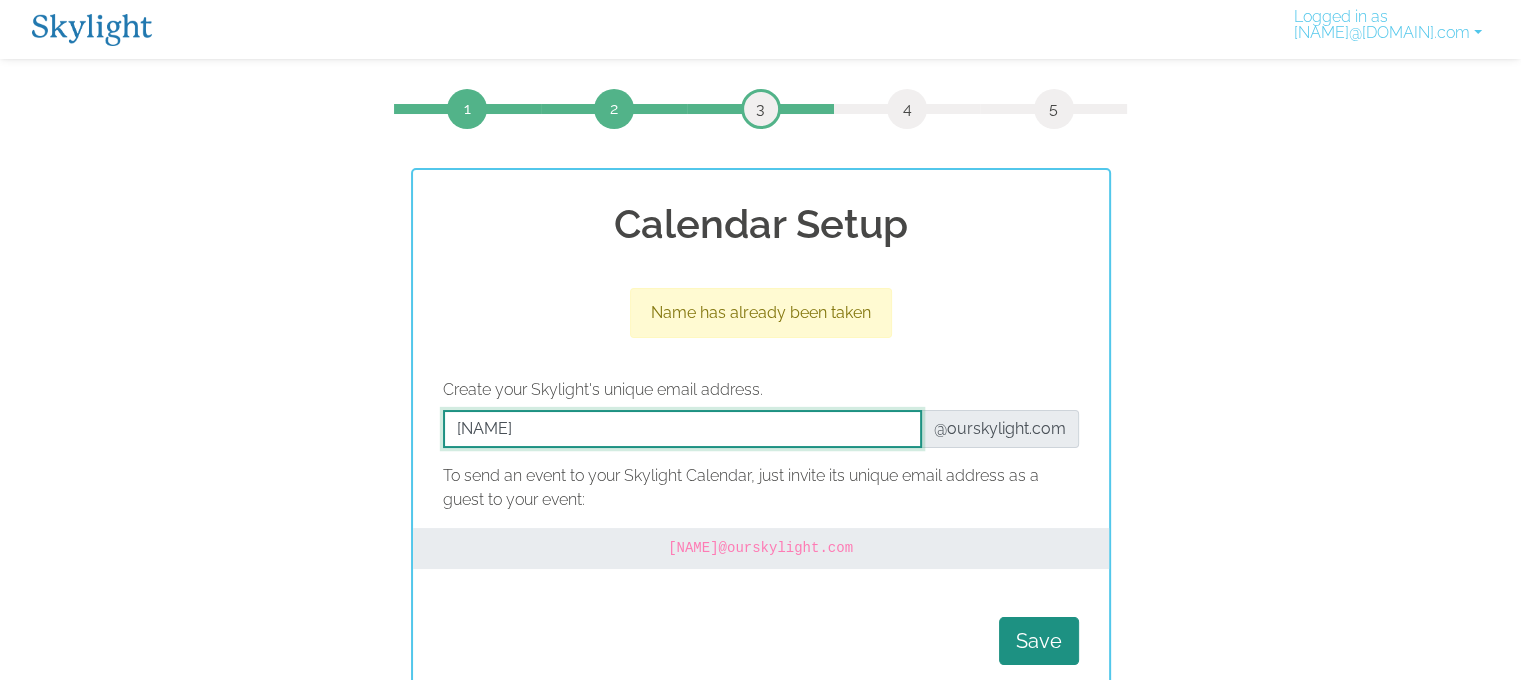 drag, startPoint x: 403, startPoint y: 427, endPoint x: 240, endPoint y: 412, distance: 163.68874 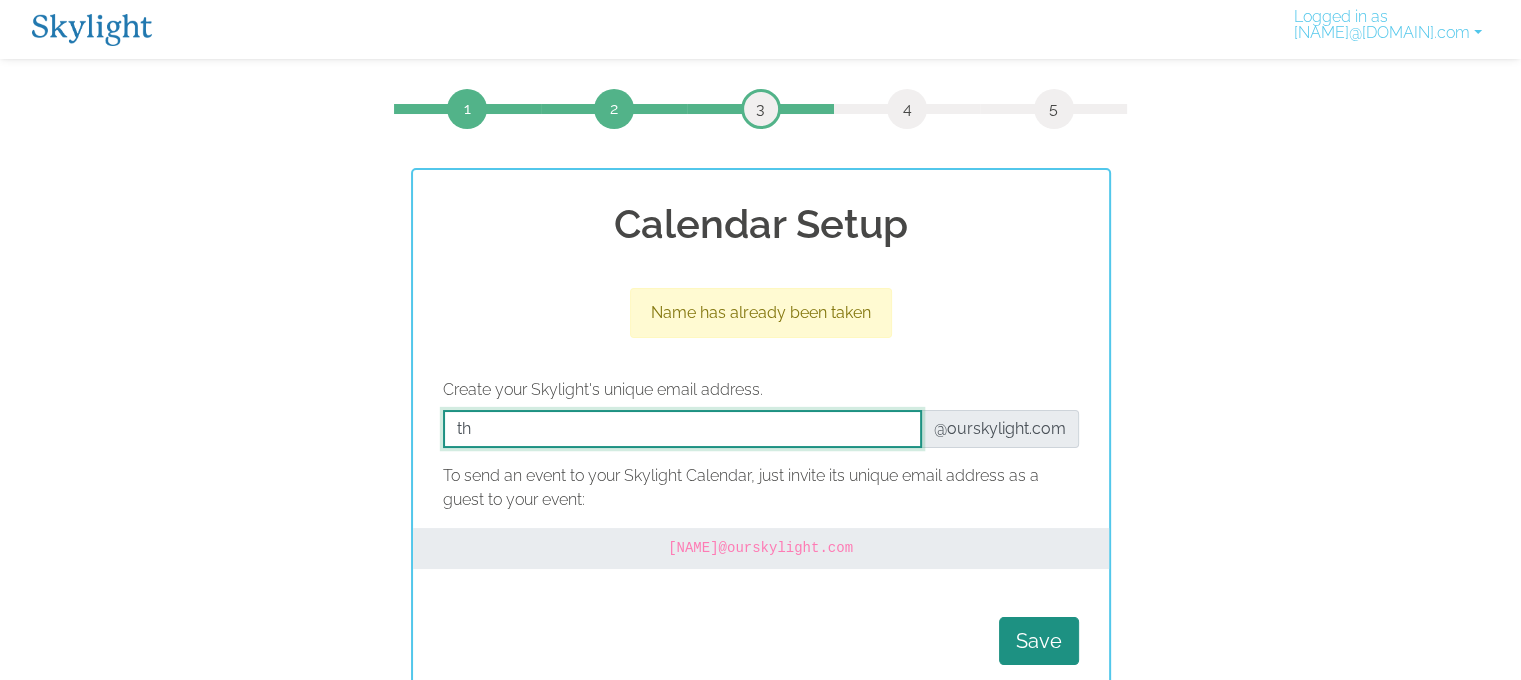 type on "t" 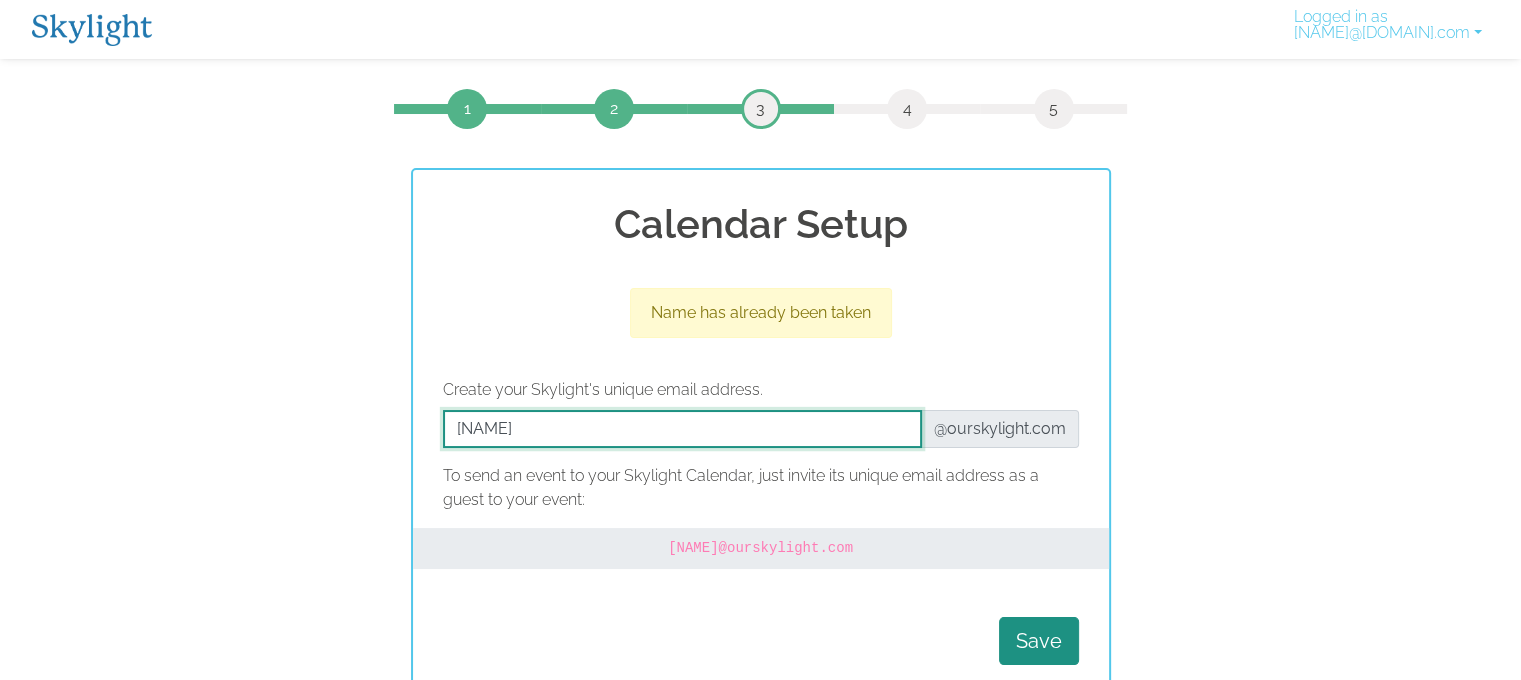 type on "sholtisotto" 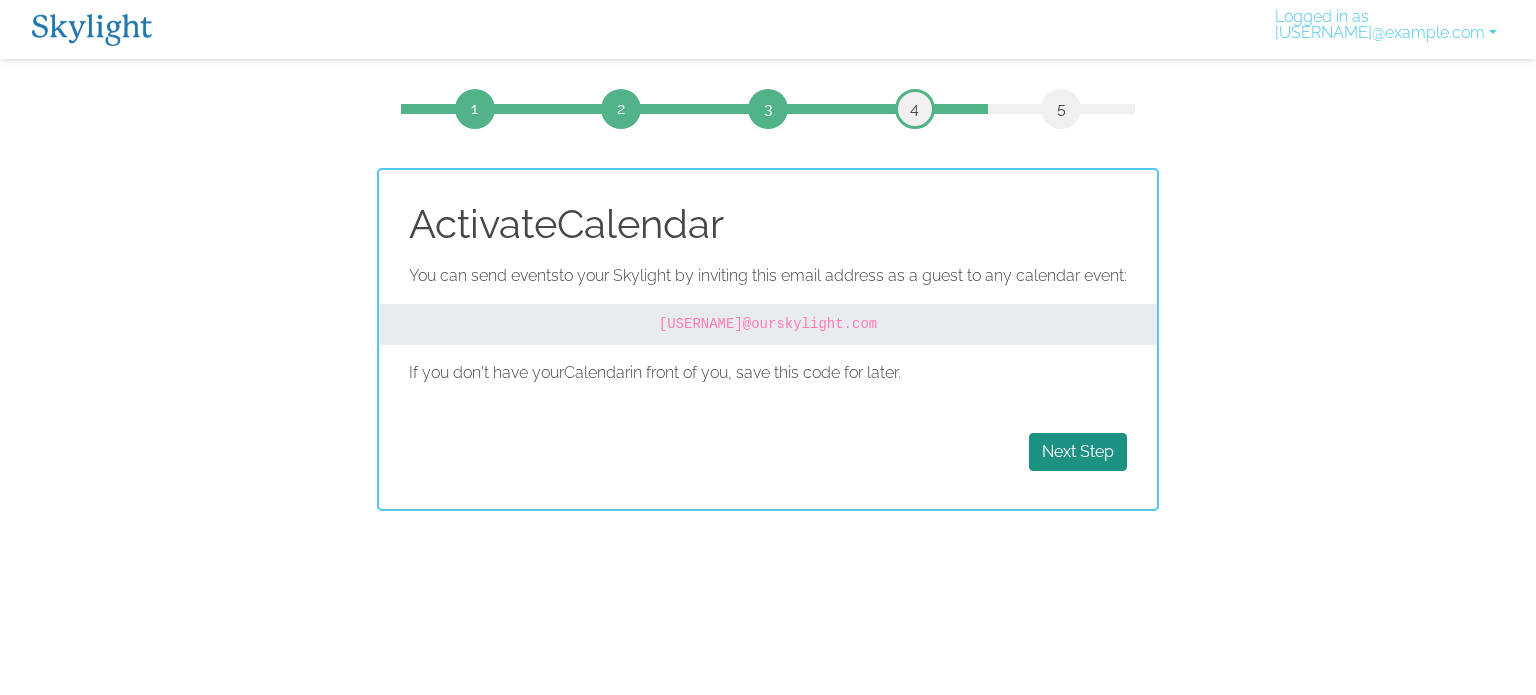 scroll, scrollTop: 0, scrollLeft: 0, axis: both 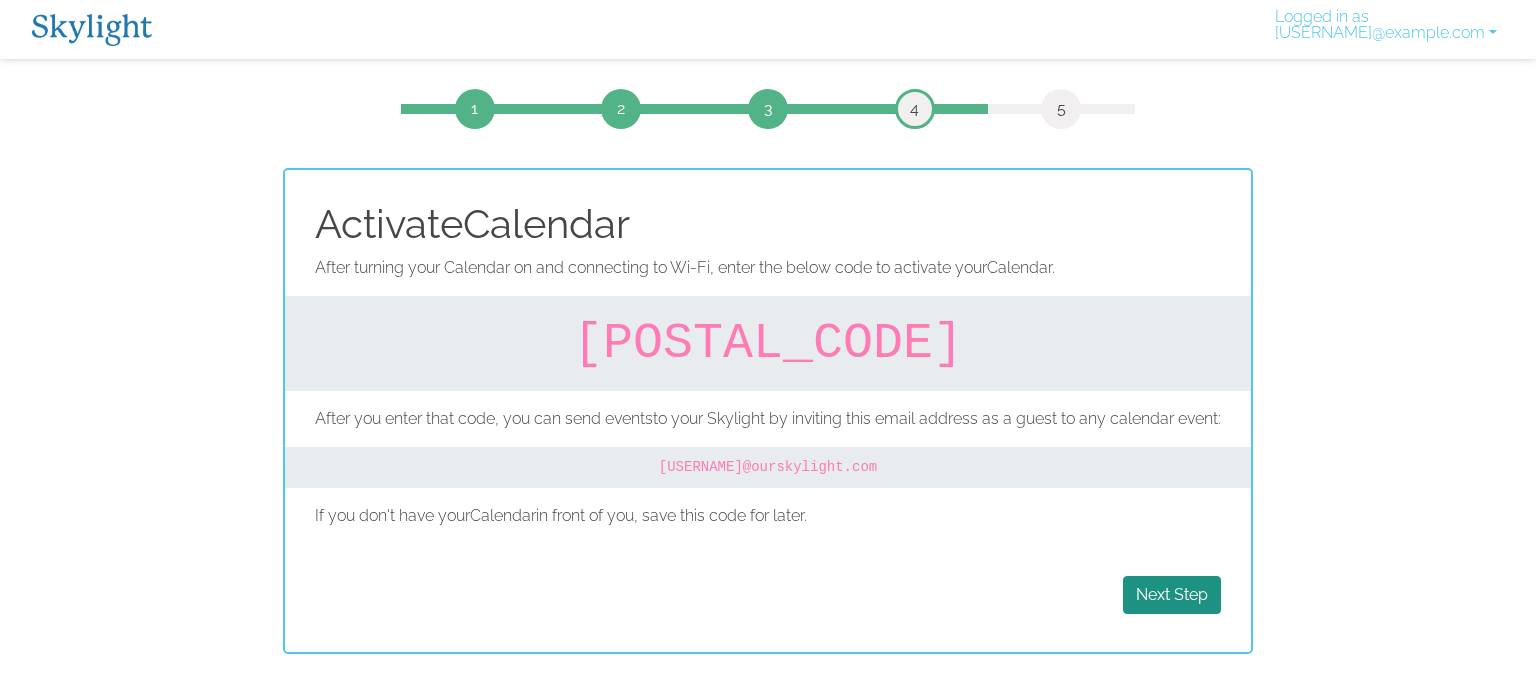 click on "After turning your Calendar on and connecting to Wi-Fi , enter the below code to activate your  Calendar ." at bounding box center [768, 268] 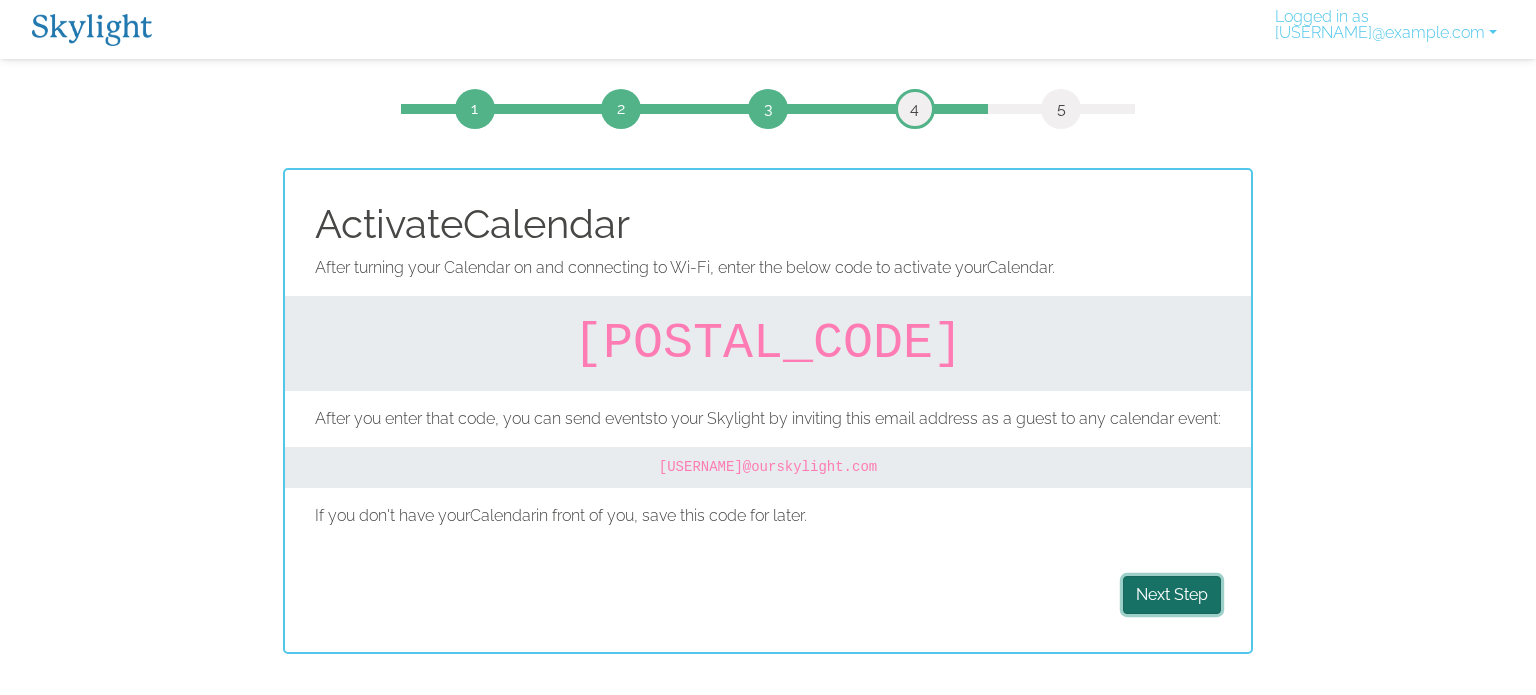 click on "Next Step" at bounding box center (1172, 595) 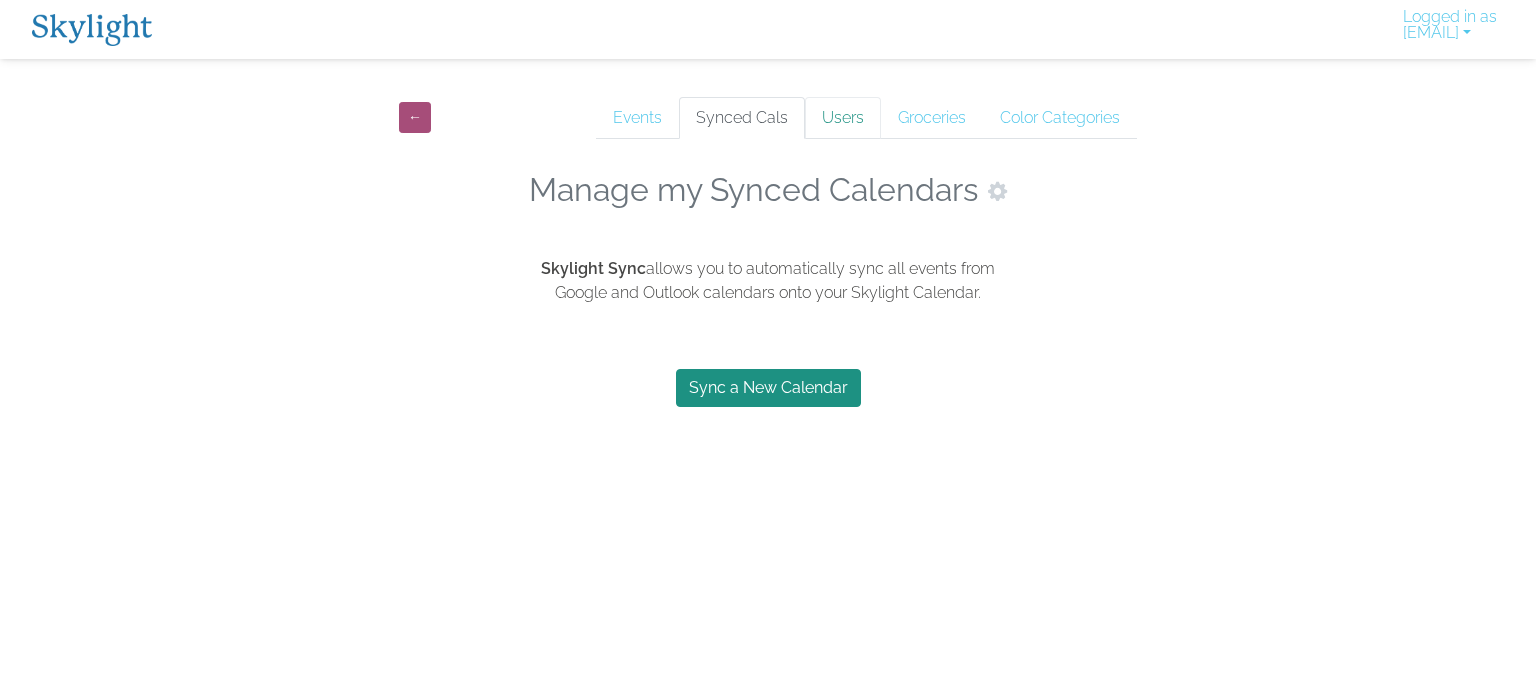scroll, scrollTop: 0, scrollLeft: 0, axis: both 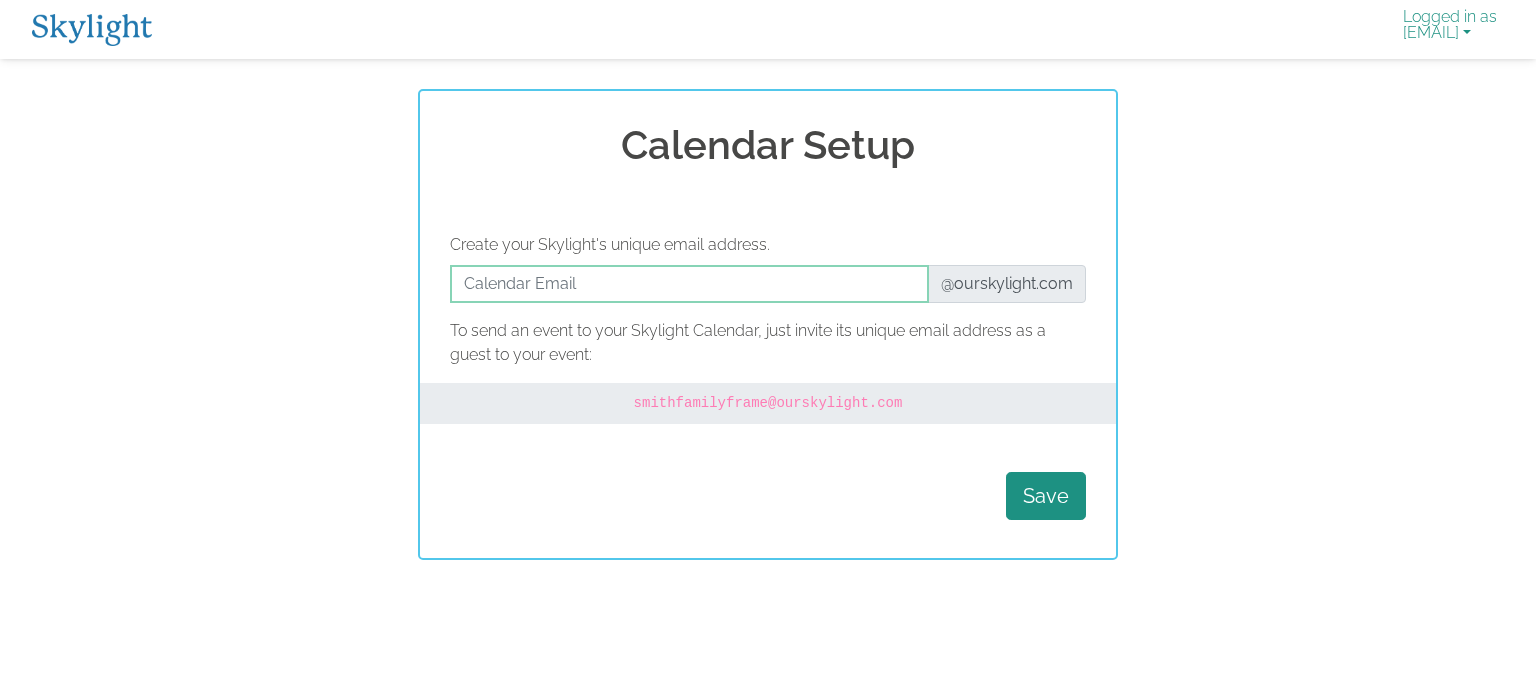 click on "Logged in as [EMAIL]" at bounding box center (1450, 29) 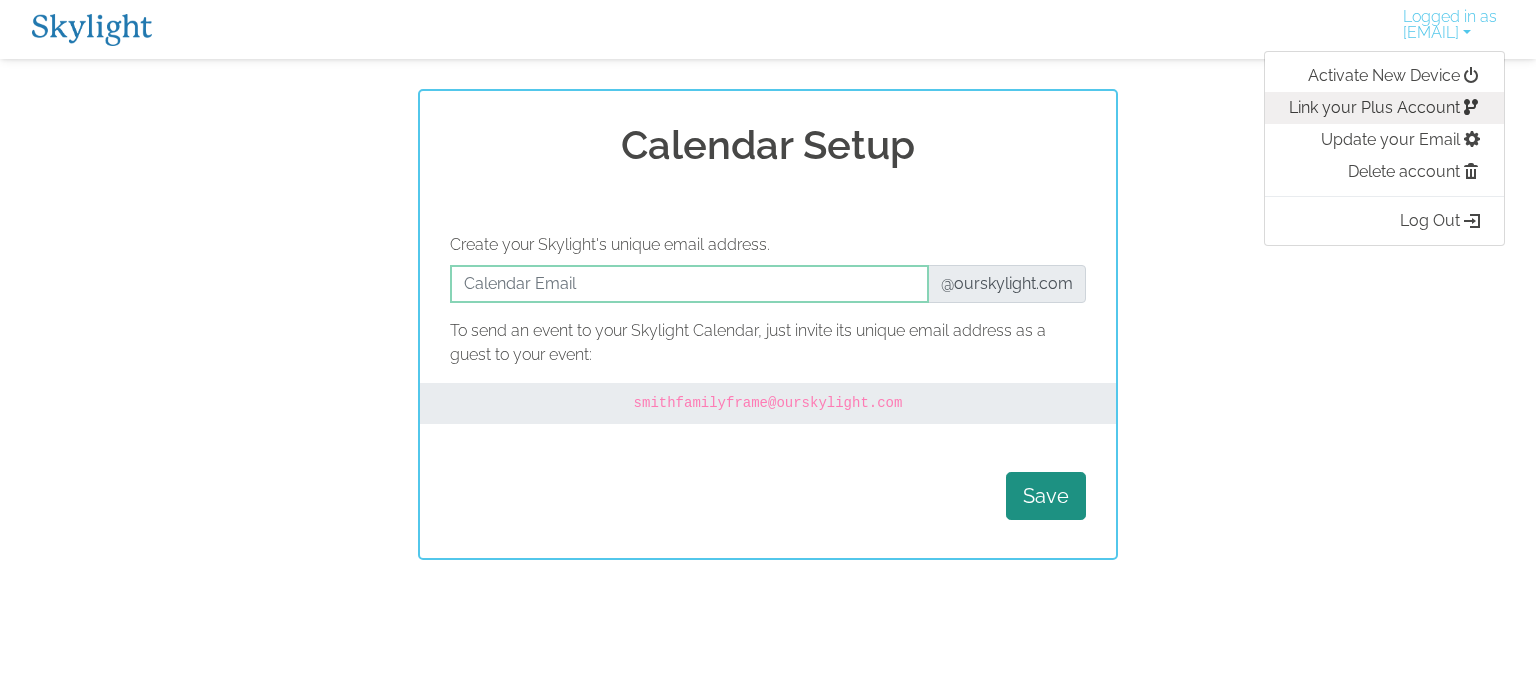 click on "Link your Plus Account" at bounding box center (1384, 108) 